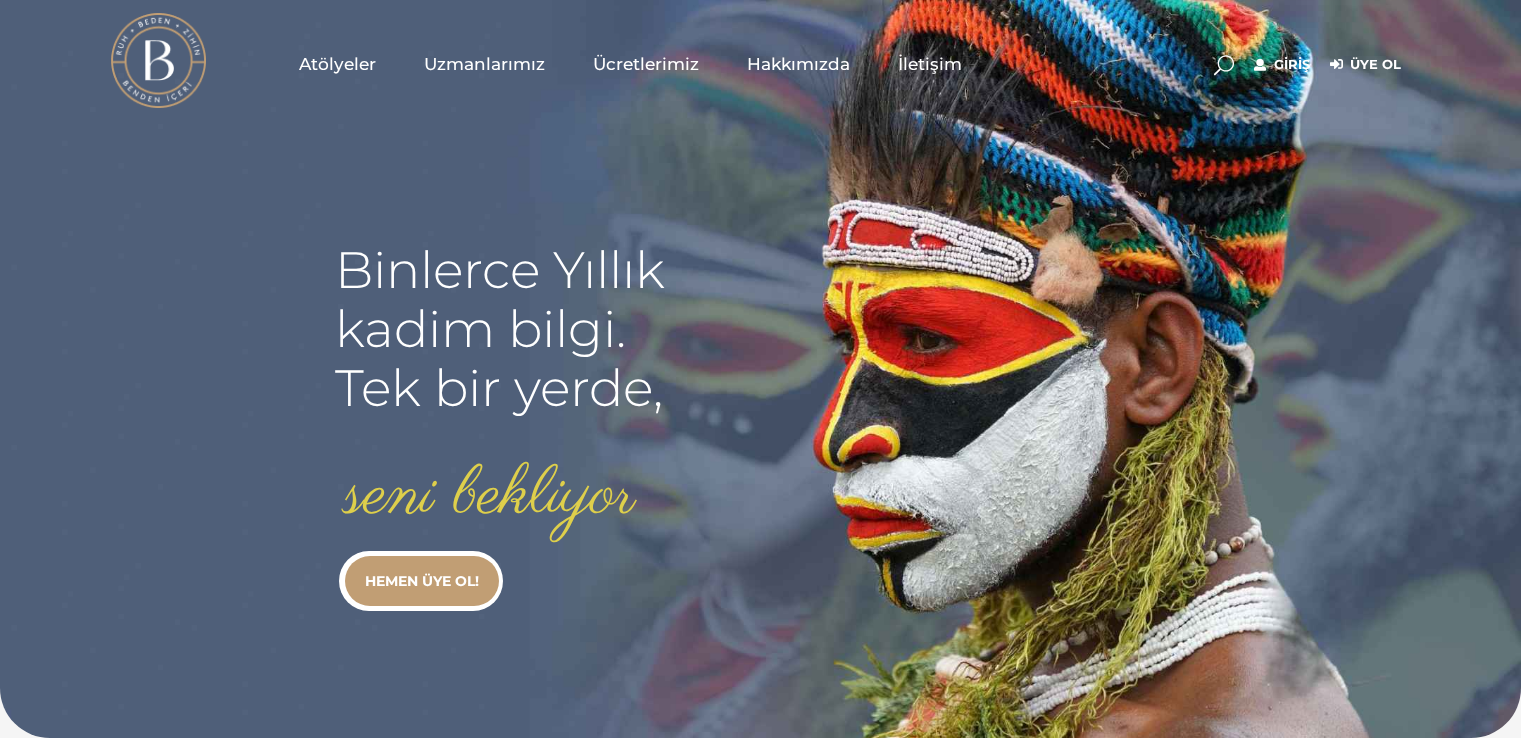 scroll, scrollTop: 0, scrollLeft: 0, axis: both 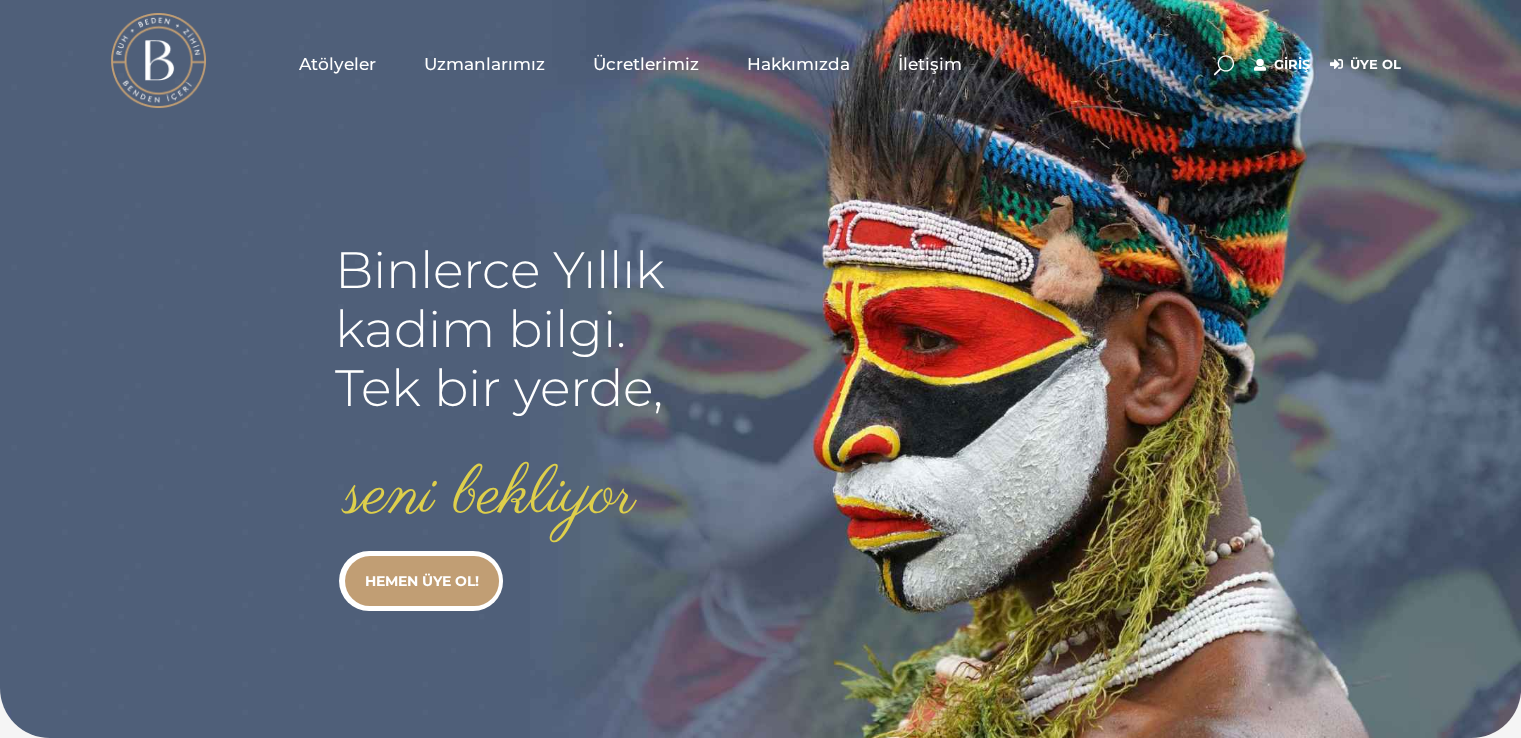 type on "[EMAIL]" 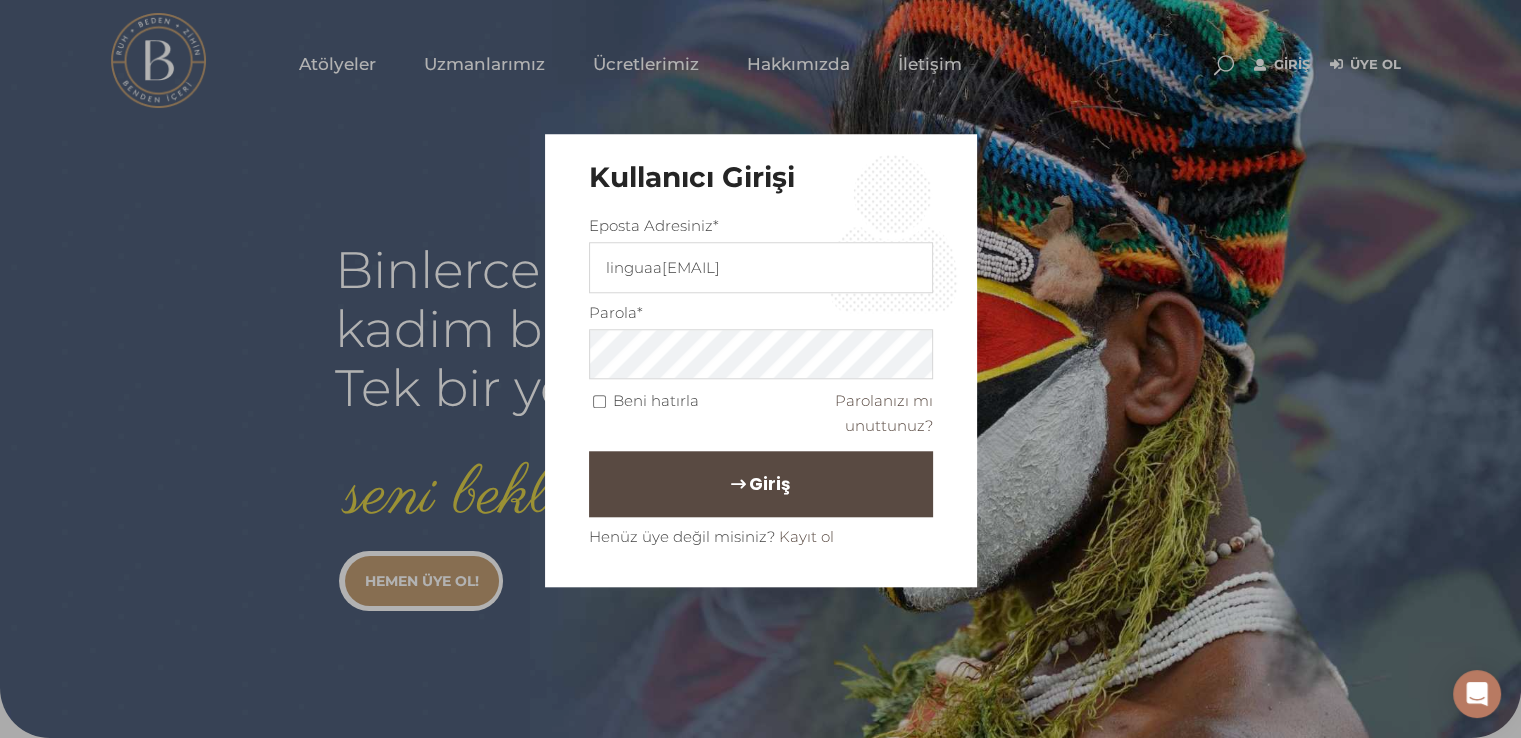 click on "Giriş" at bounding box center (761, 485) 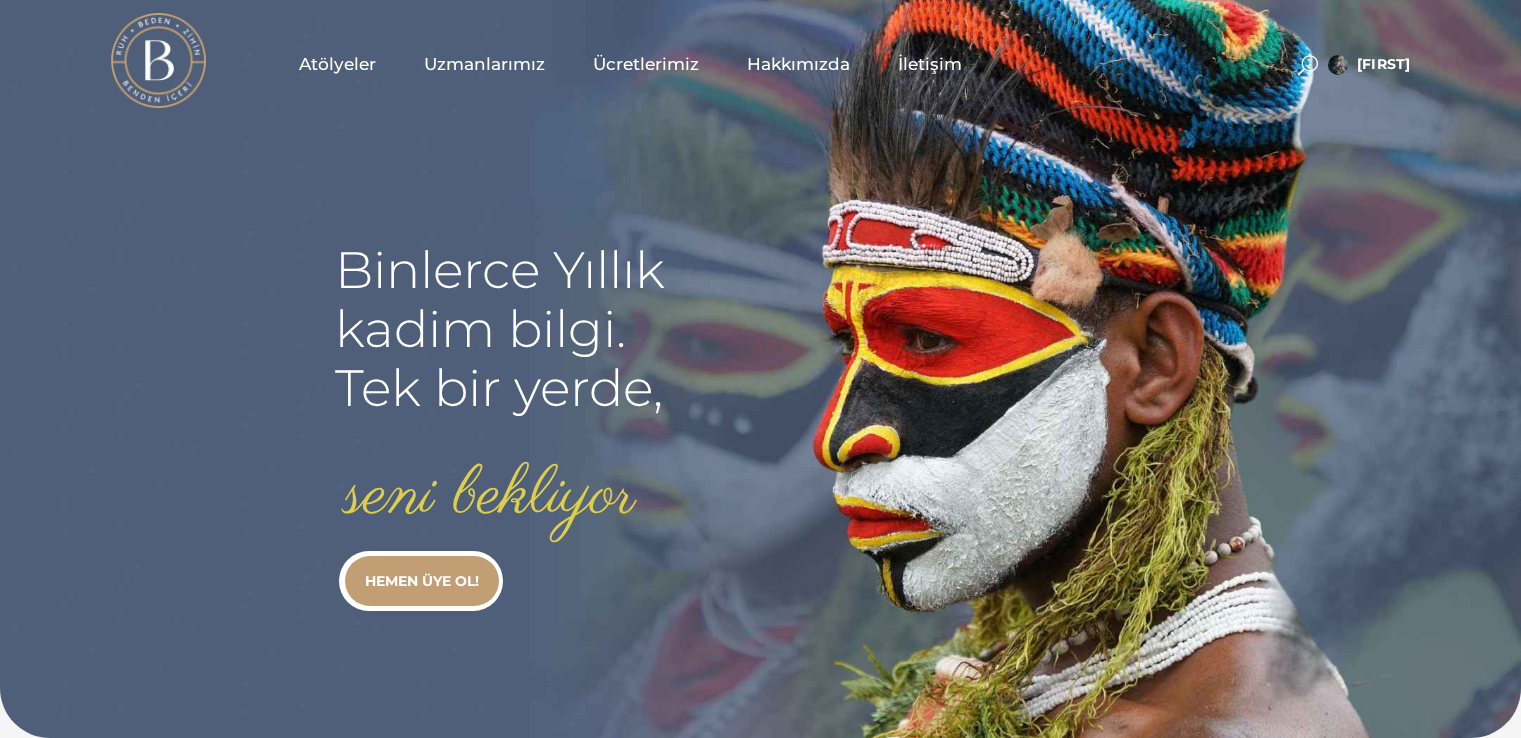 scroll, scrollTop: 0, scrollLeft: 0, axis: both 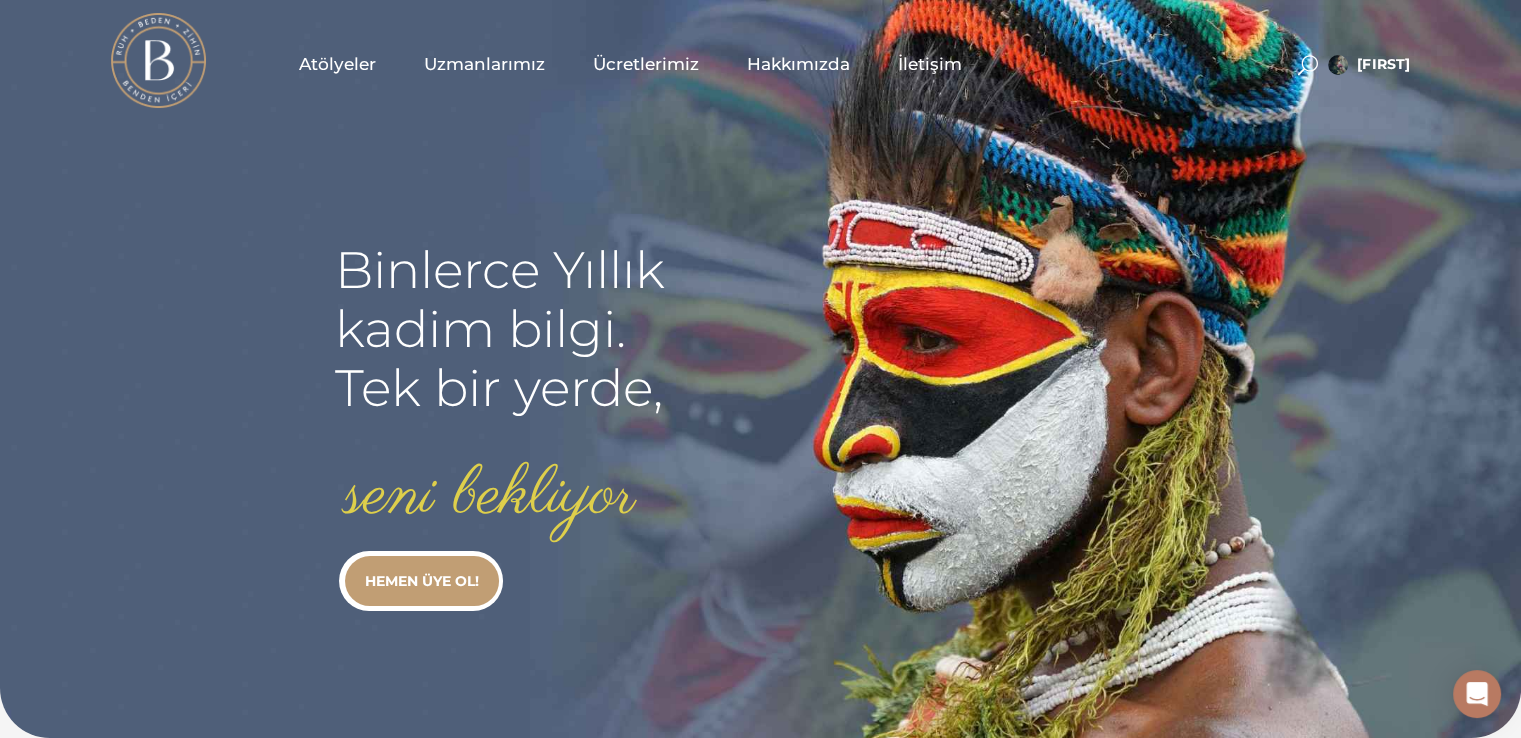 click on "Atölyeler" at bounding box center (337, 64) 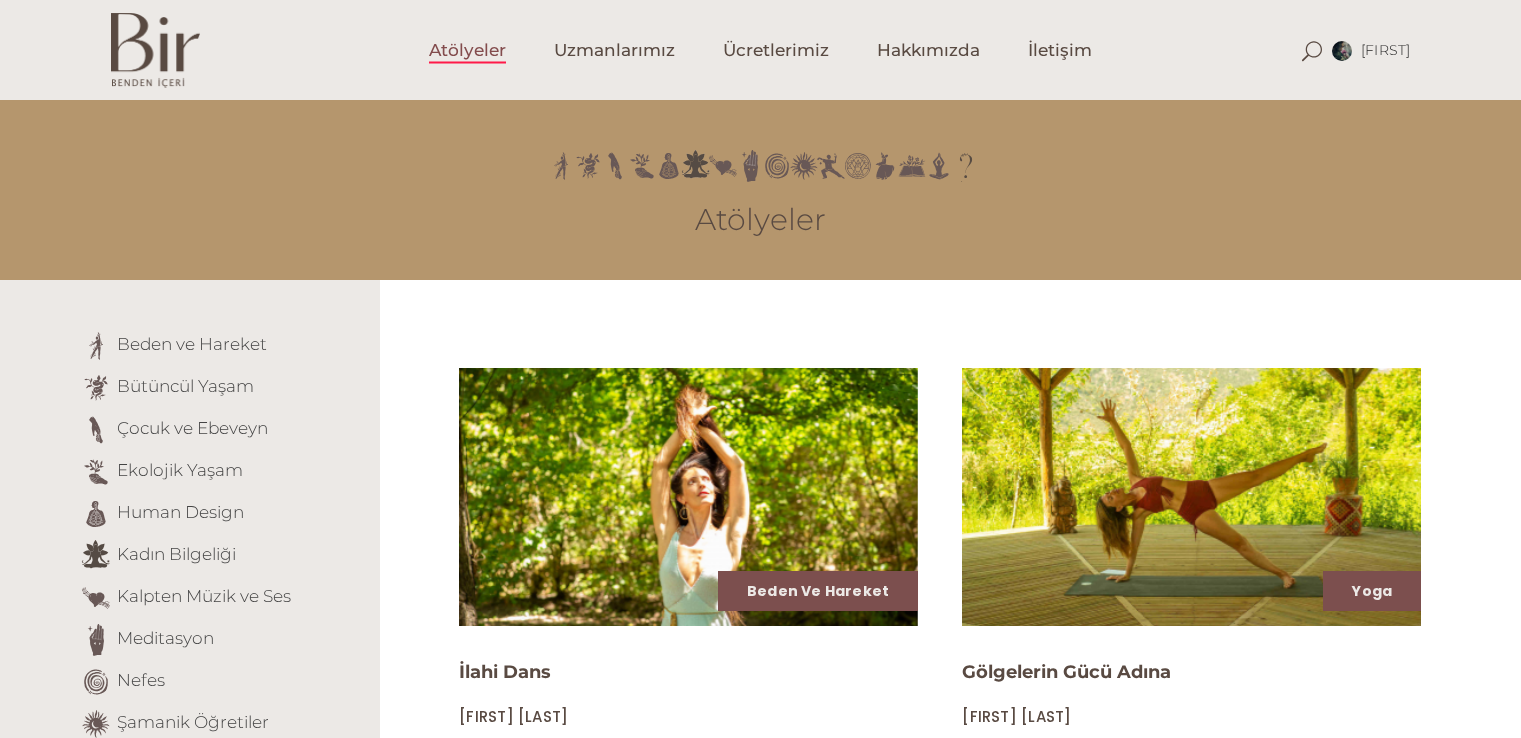 scroll, scrollTop: 0, scrollLeft: 0, axis: both 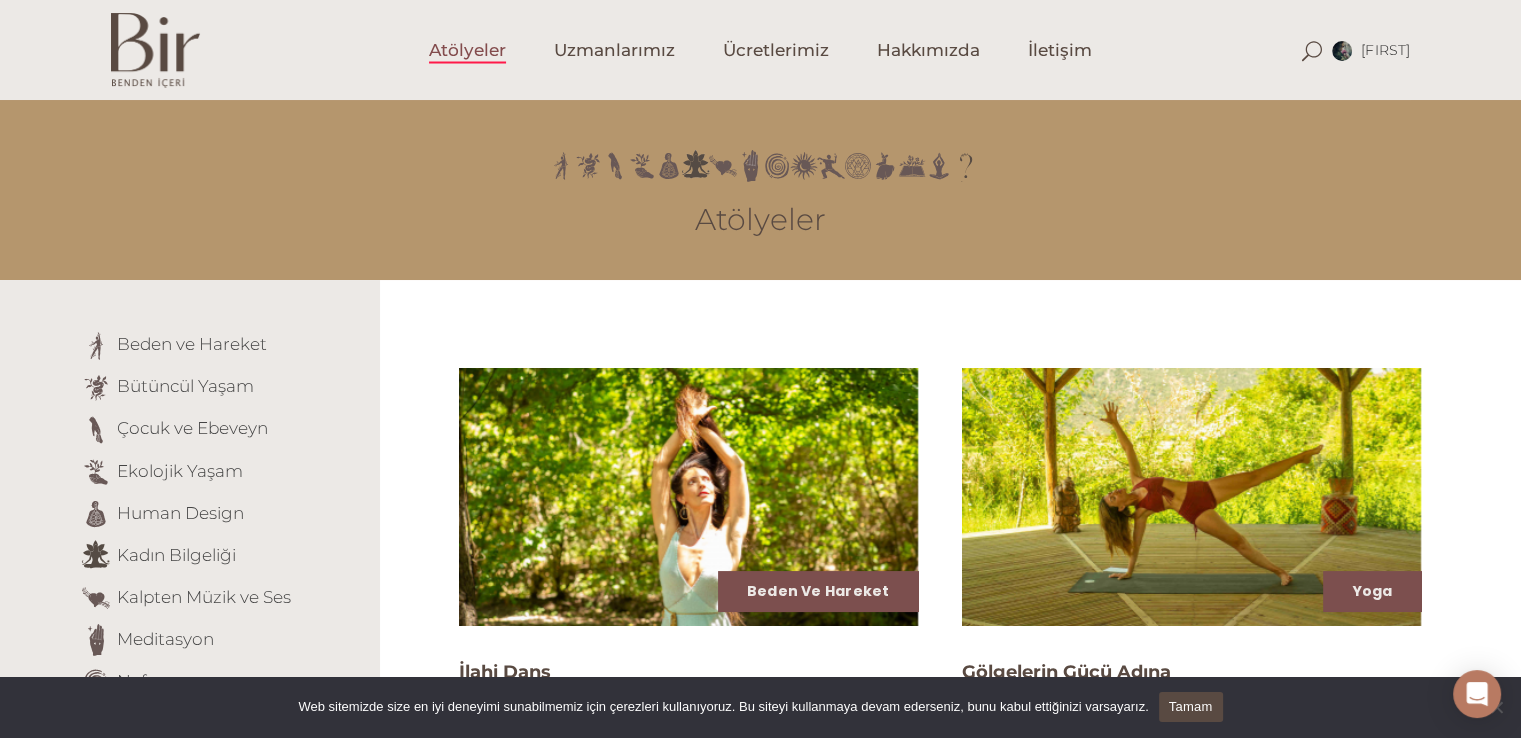 click on "Tamam" at bounding box center (1191, 707) 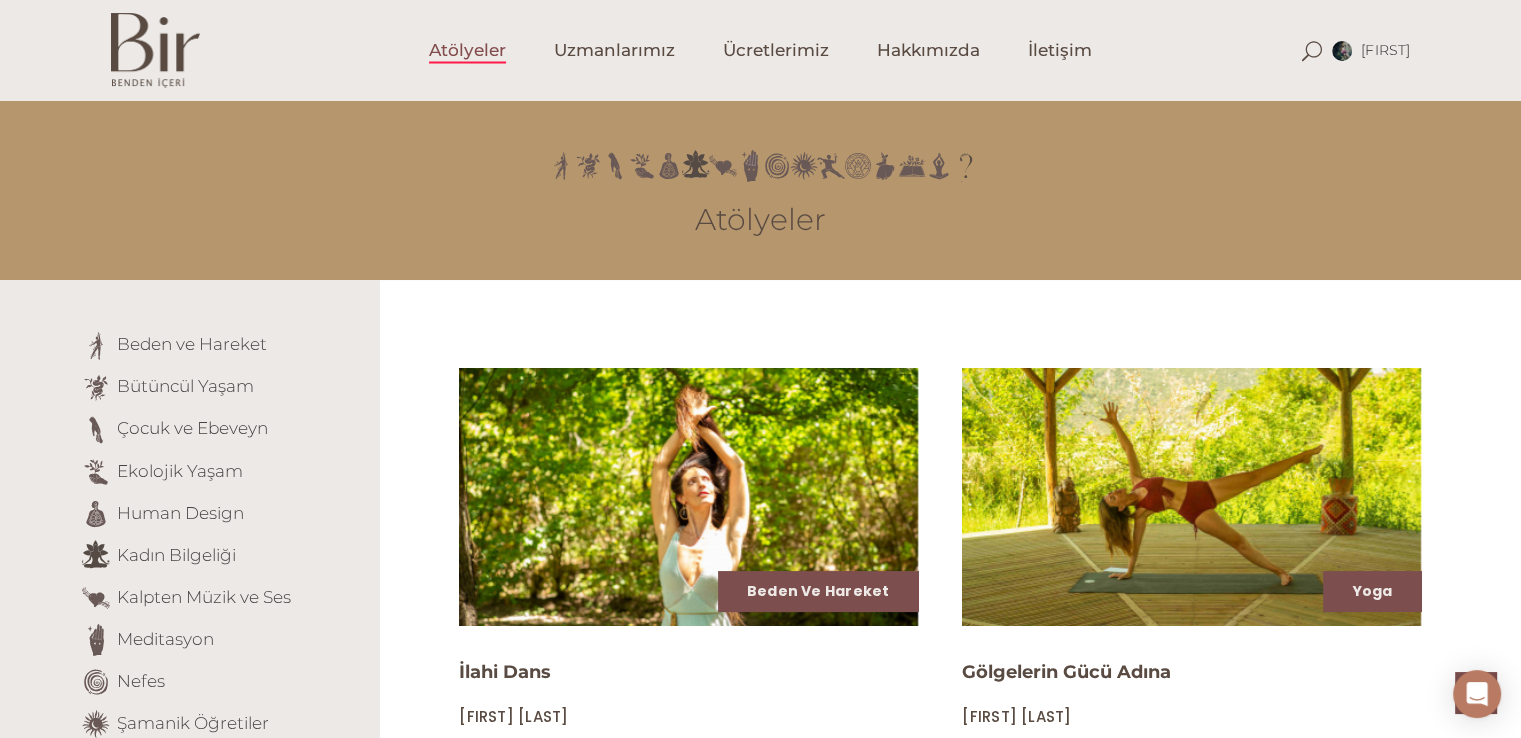 scroll, scrollTop: 644, scrollLeft: 0, axis: vertical 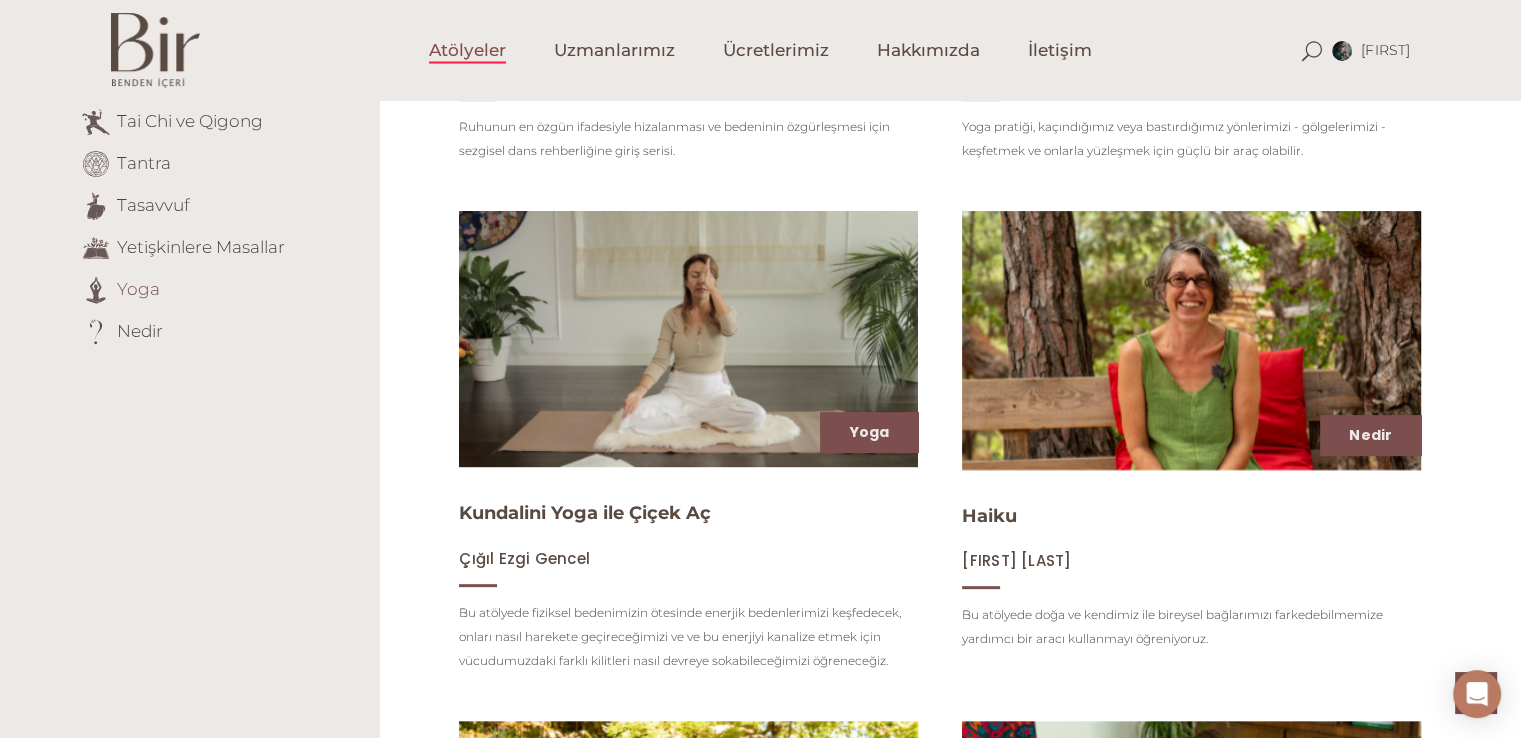 click on "Yoga" at bounding box center (138, 288) 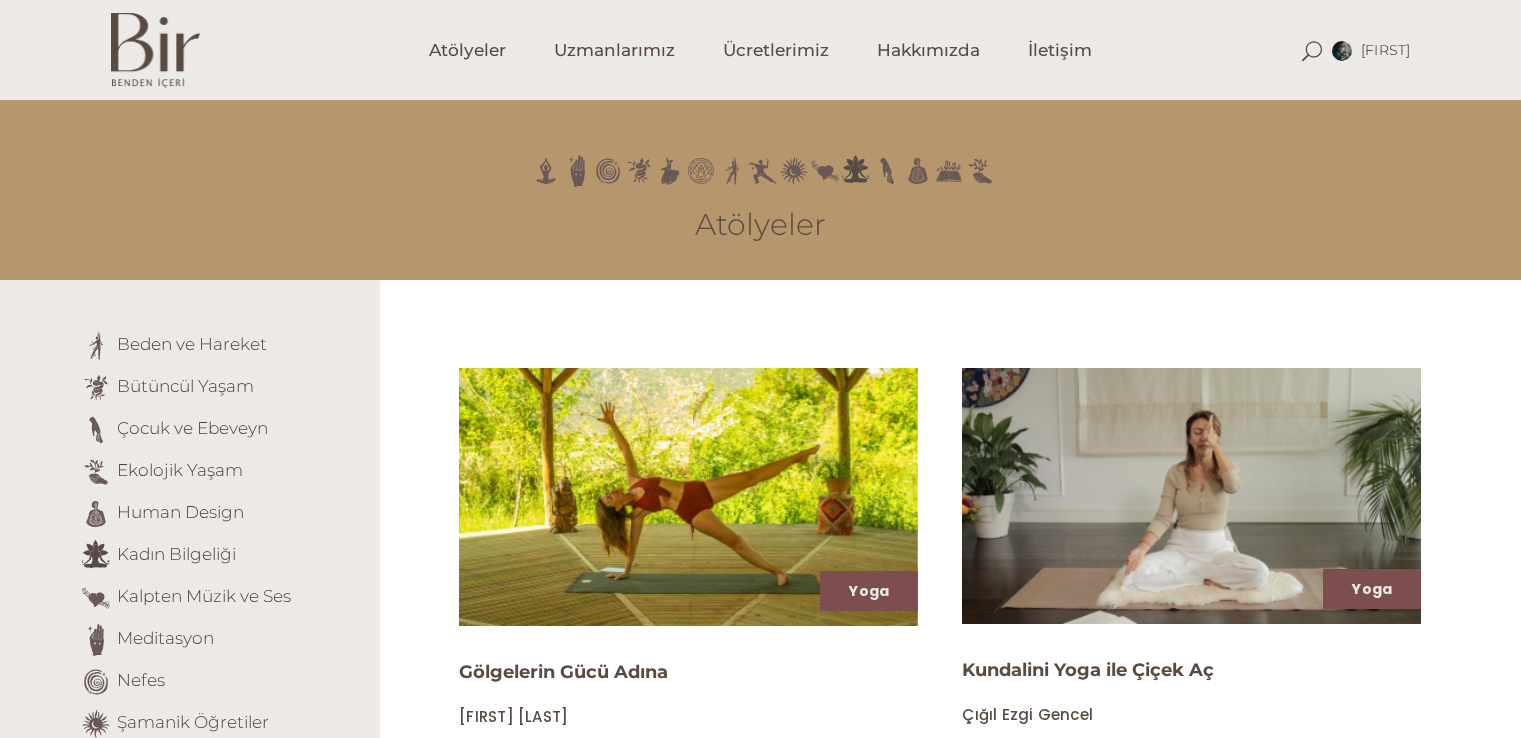 scroll, scrollTop: 0, scrollLeft: 0, axis: both 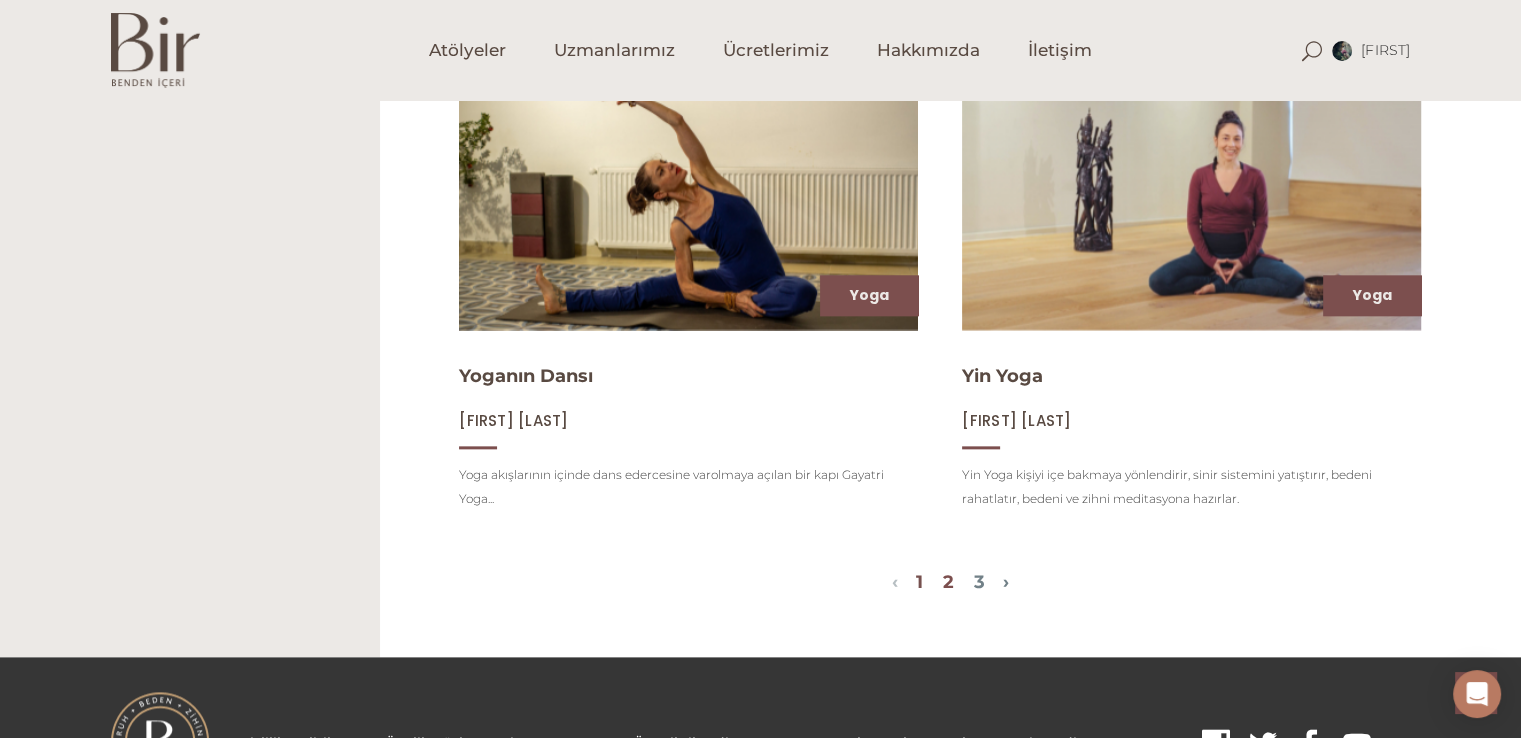 click on "2" at bounding box center (948, 582) 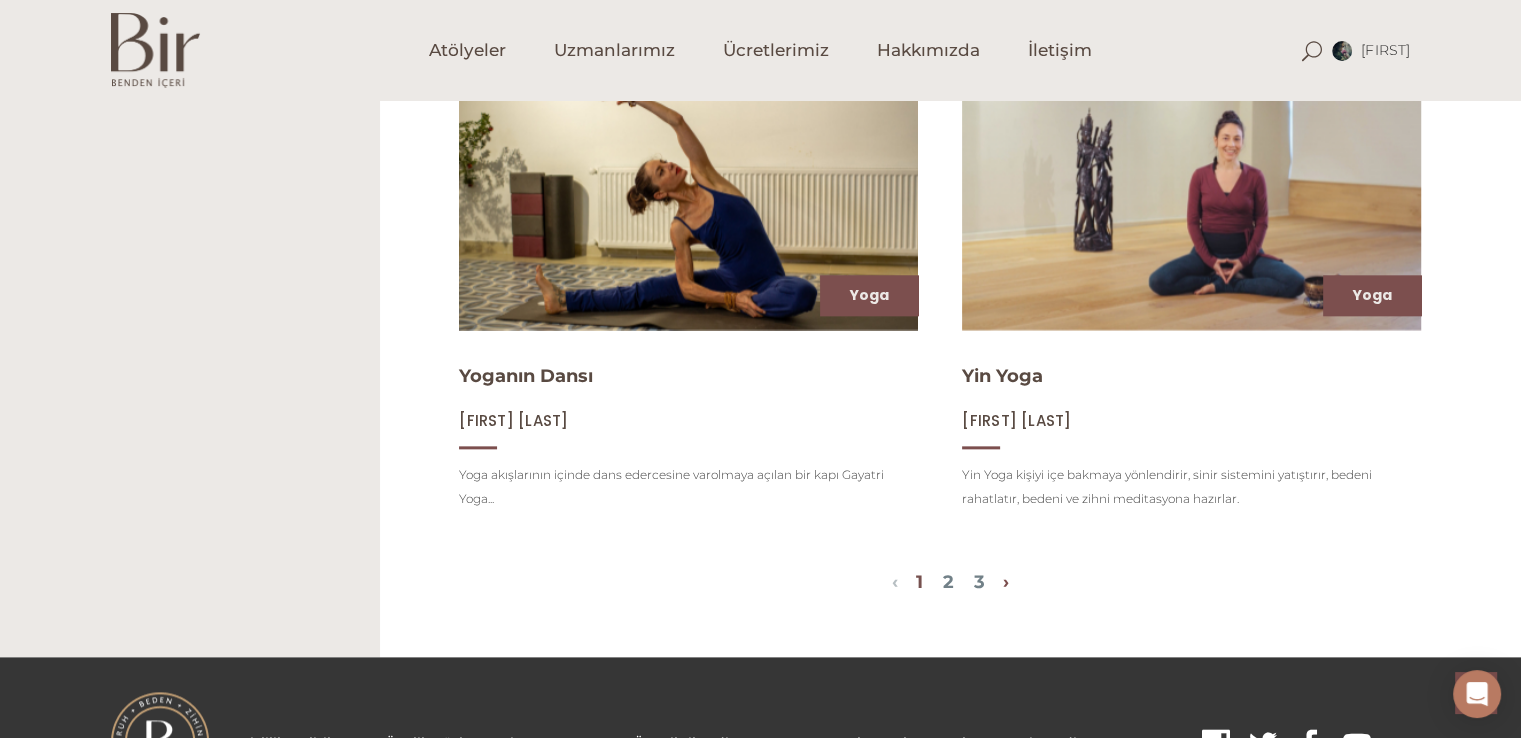 click on "›" at bounding box center (1006, 582) 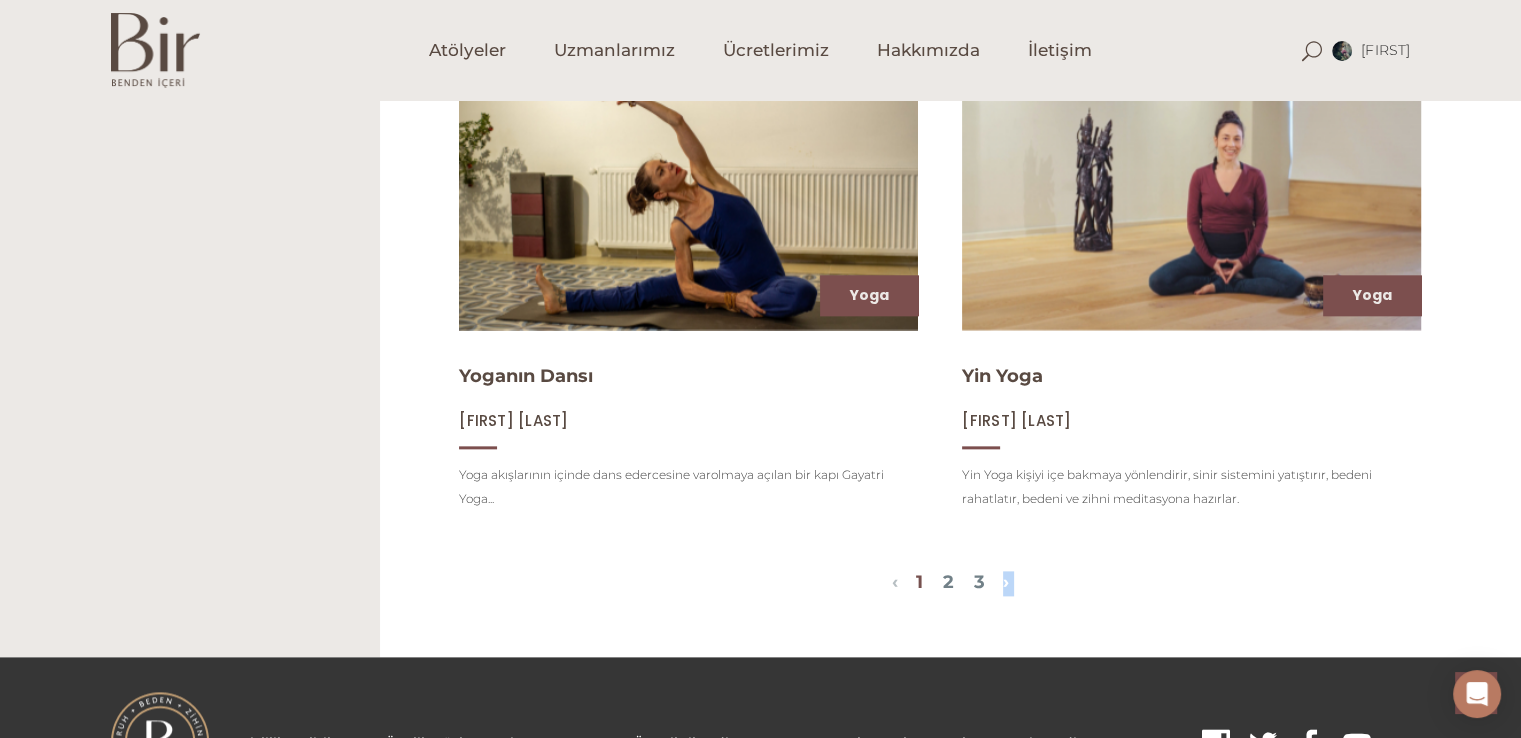 click on "›" at bounding box center (1006, 582) 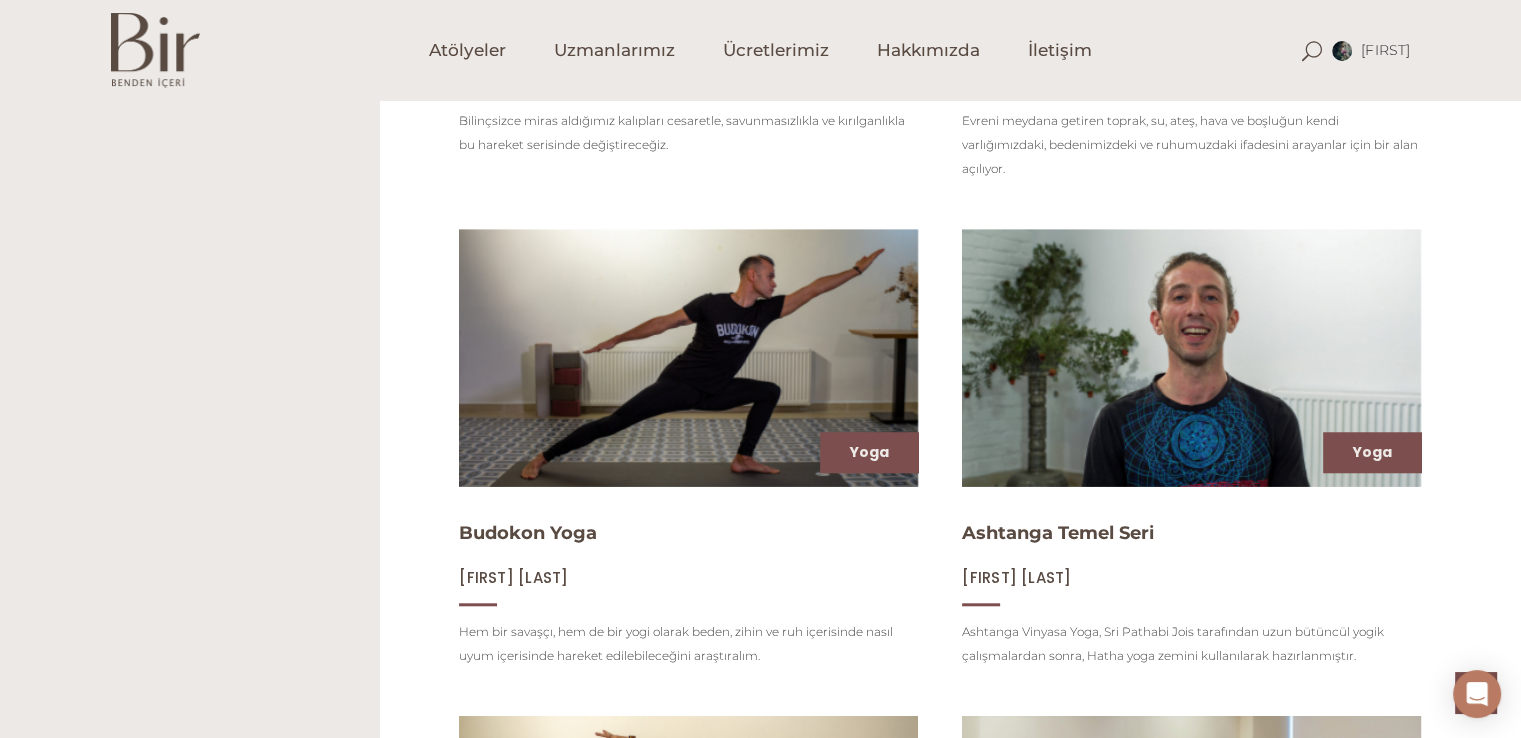 scroll, scrollTop: 1002, scrollLeft: 0, axis: vertical 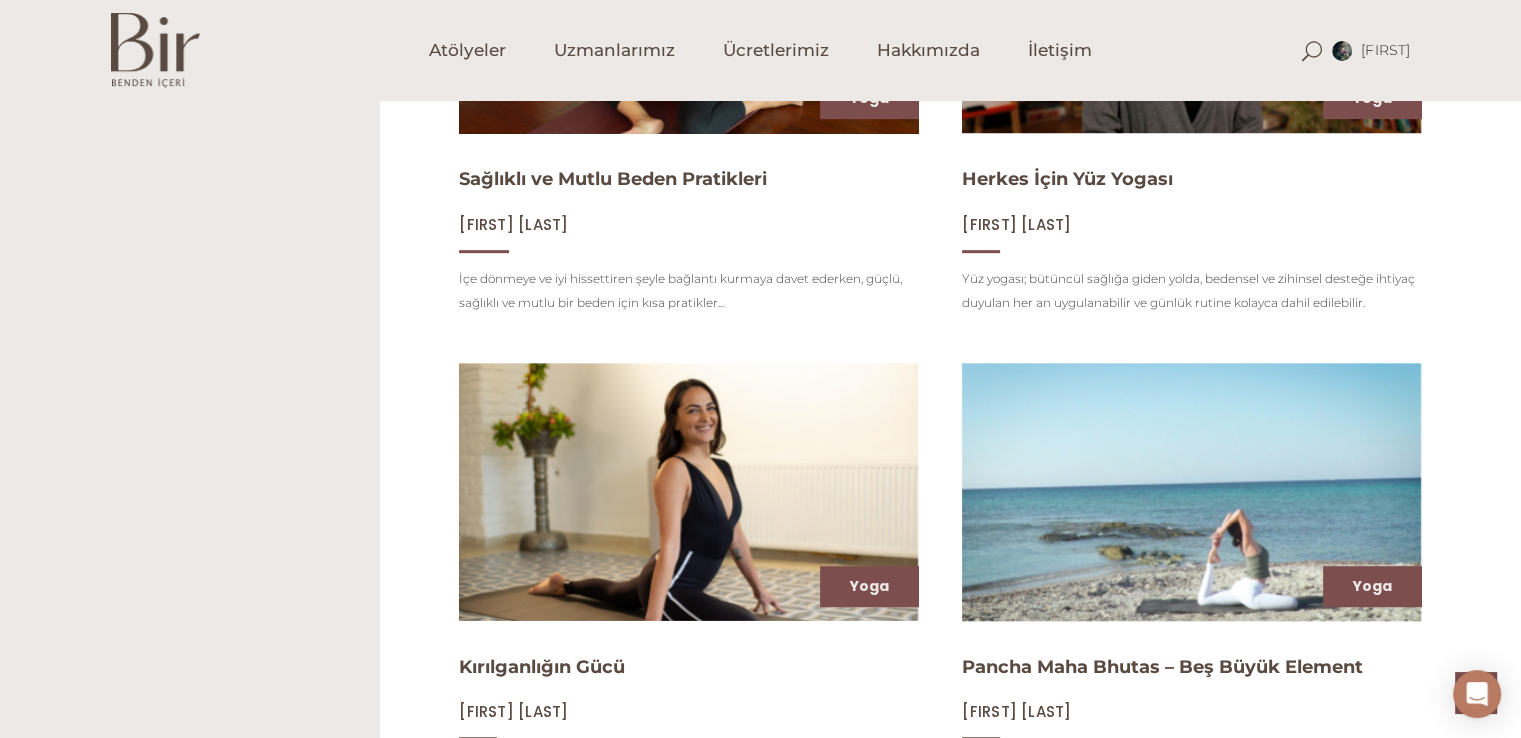 click at bounding box center [688, 4] 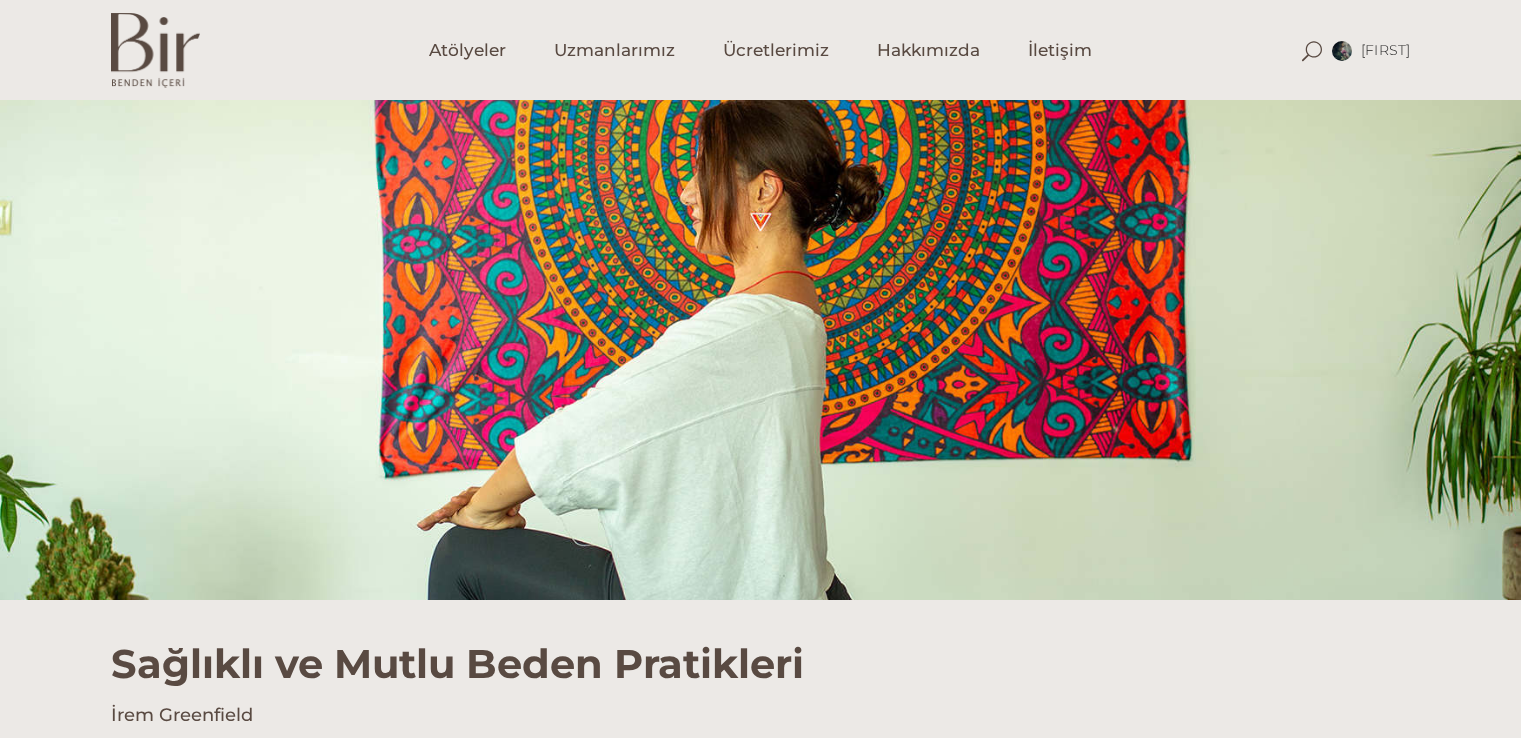 scroll, scrollTop: 0, scrollLeft: 0, axis: both 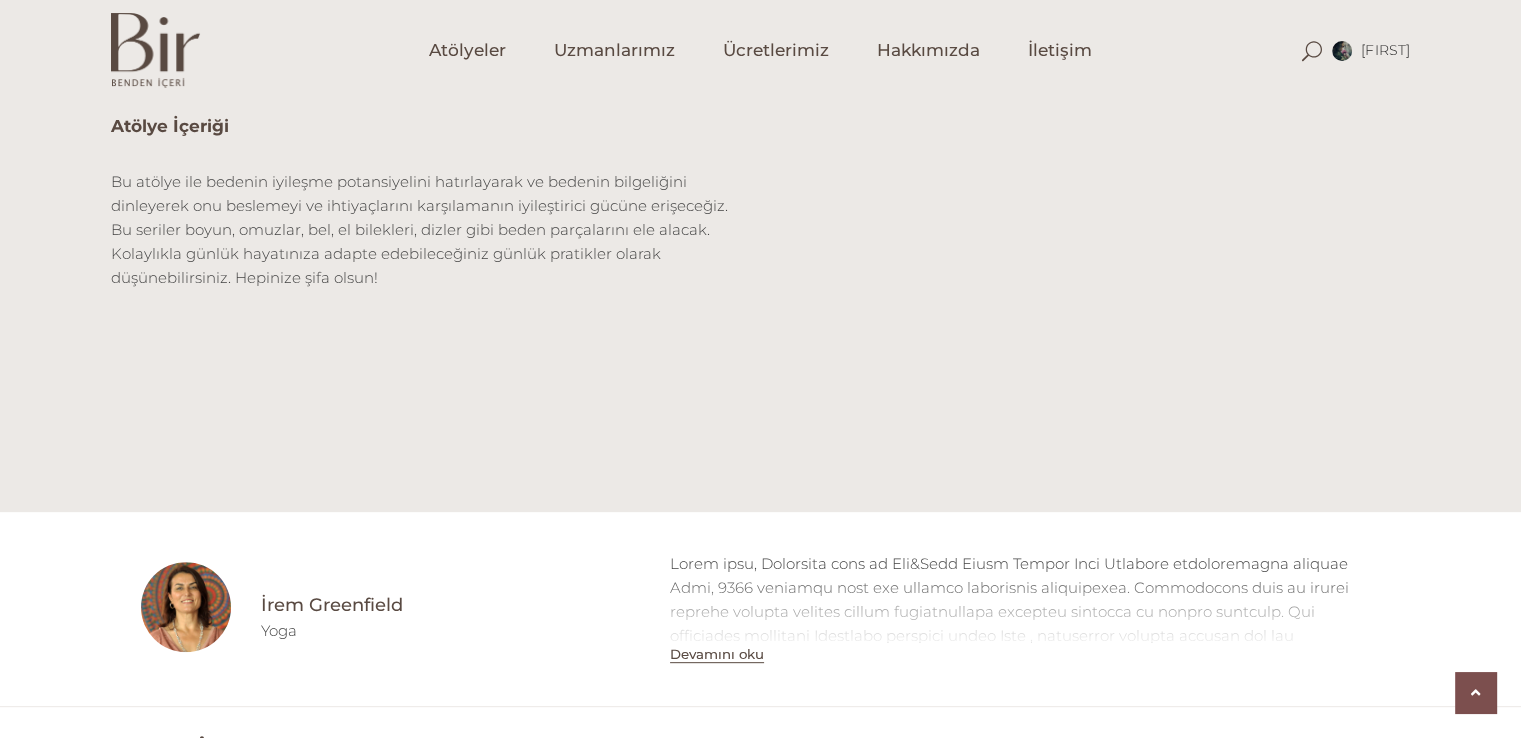 click on "AyseA
Hesabım
Üyelik Bilgileri
Abonelik
Çıkış
Atölyeler
Uzmanlarımız
Ücretlerimiz
Hakkımızda
İletişim
AyseA
Hesabım" at bounding box center (760, 835) 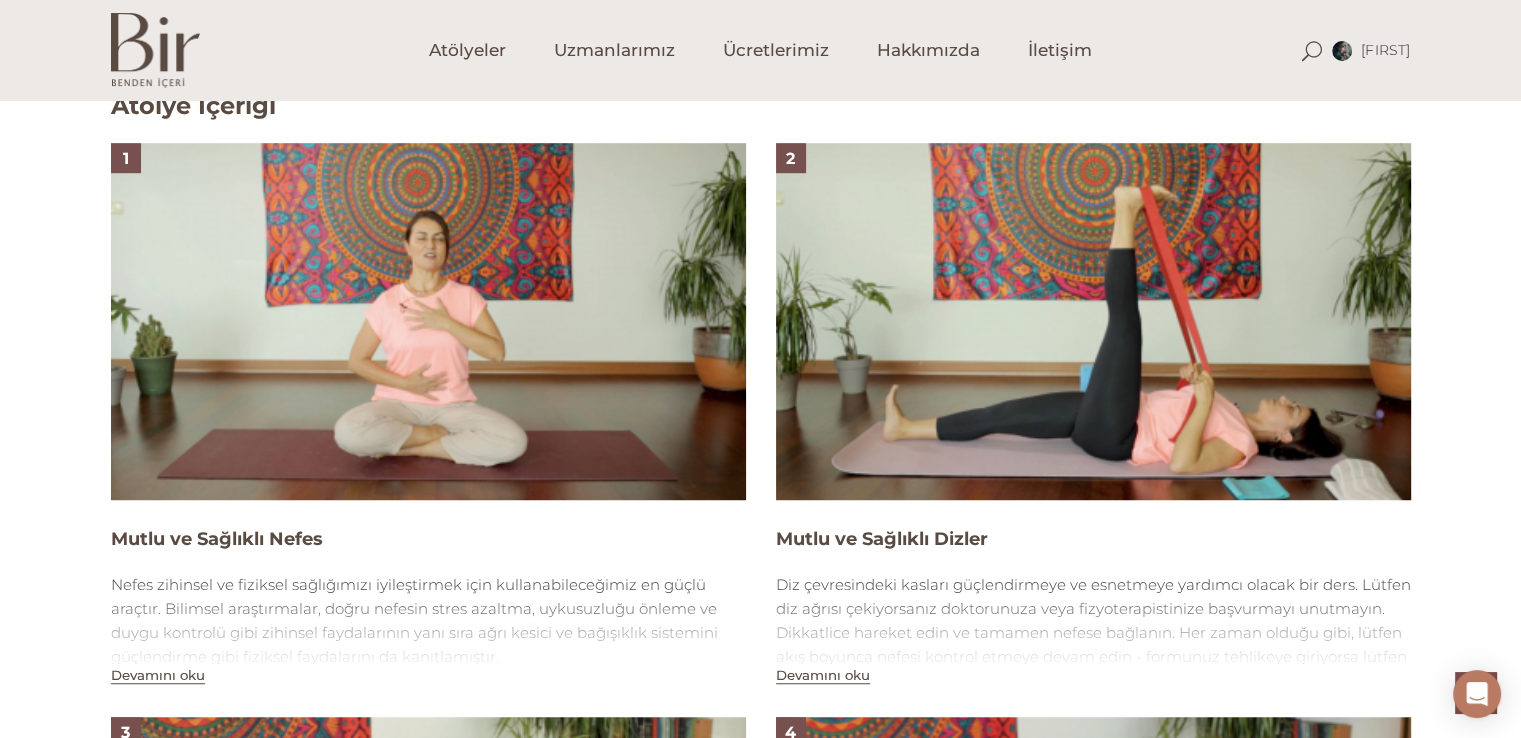 scroll, scrollTop: 1934, scrollLeft: 0, axis: vertical 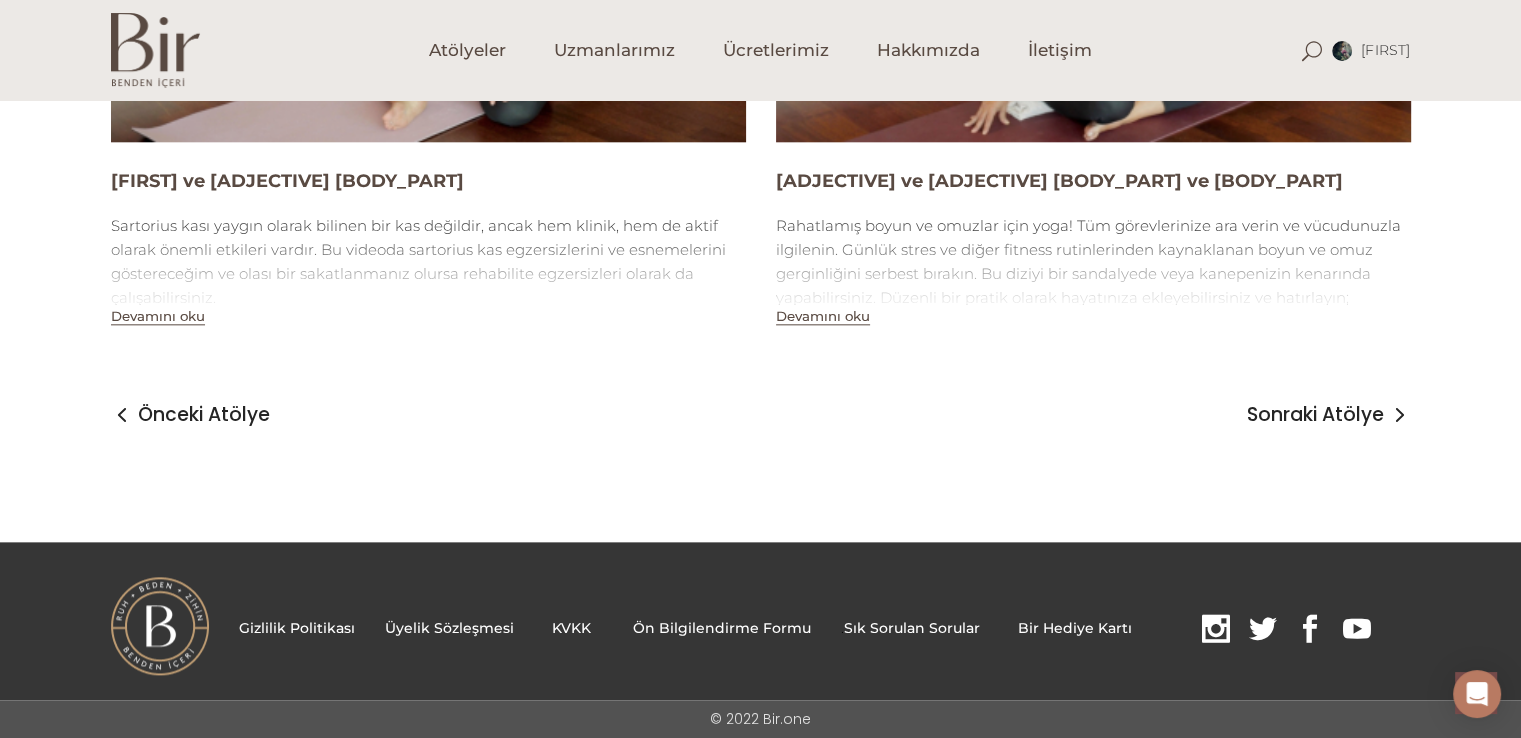 click on "Devamını oku" at bounding box center (823, 316) 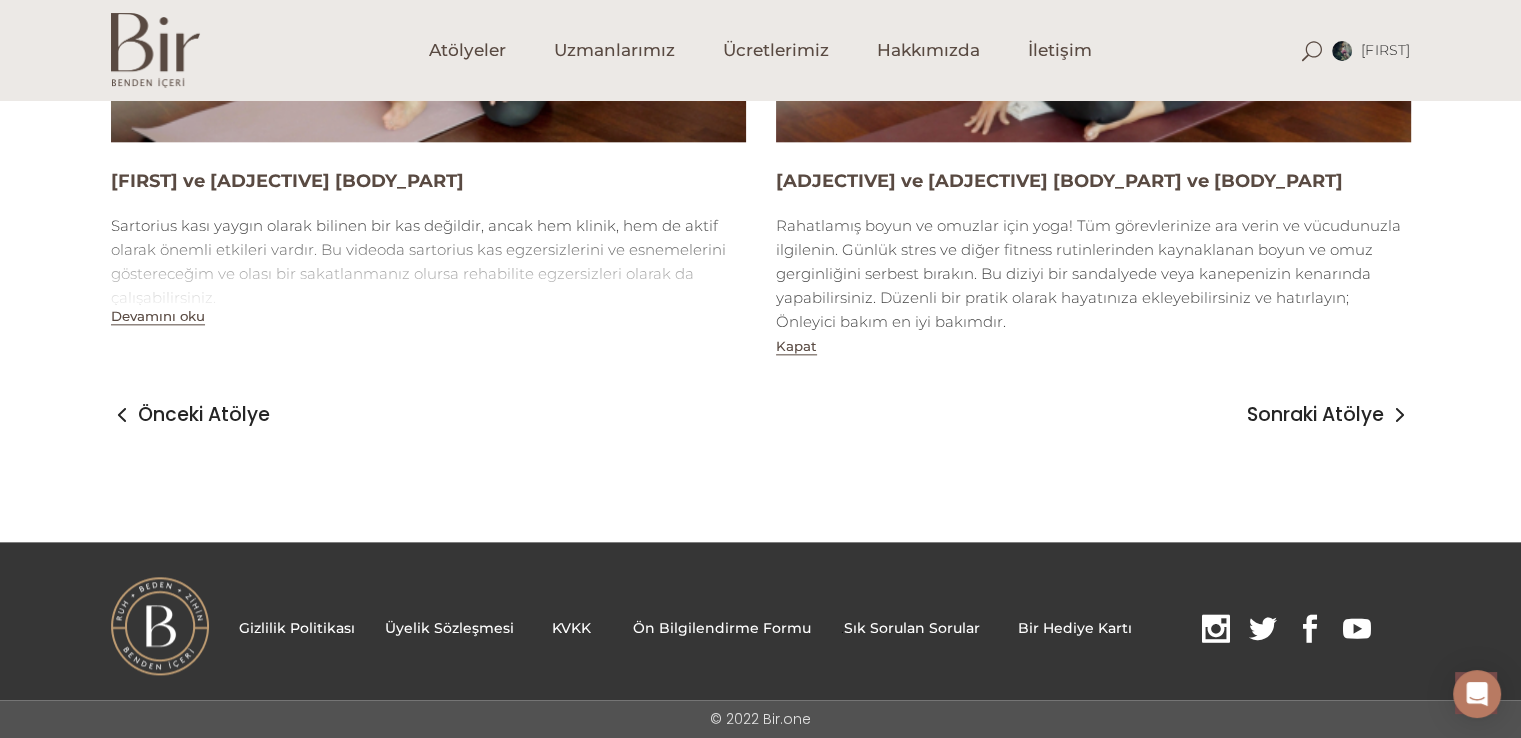 scroll, scrollTop: 1577, scrollLeft: 0, axis: vertical 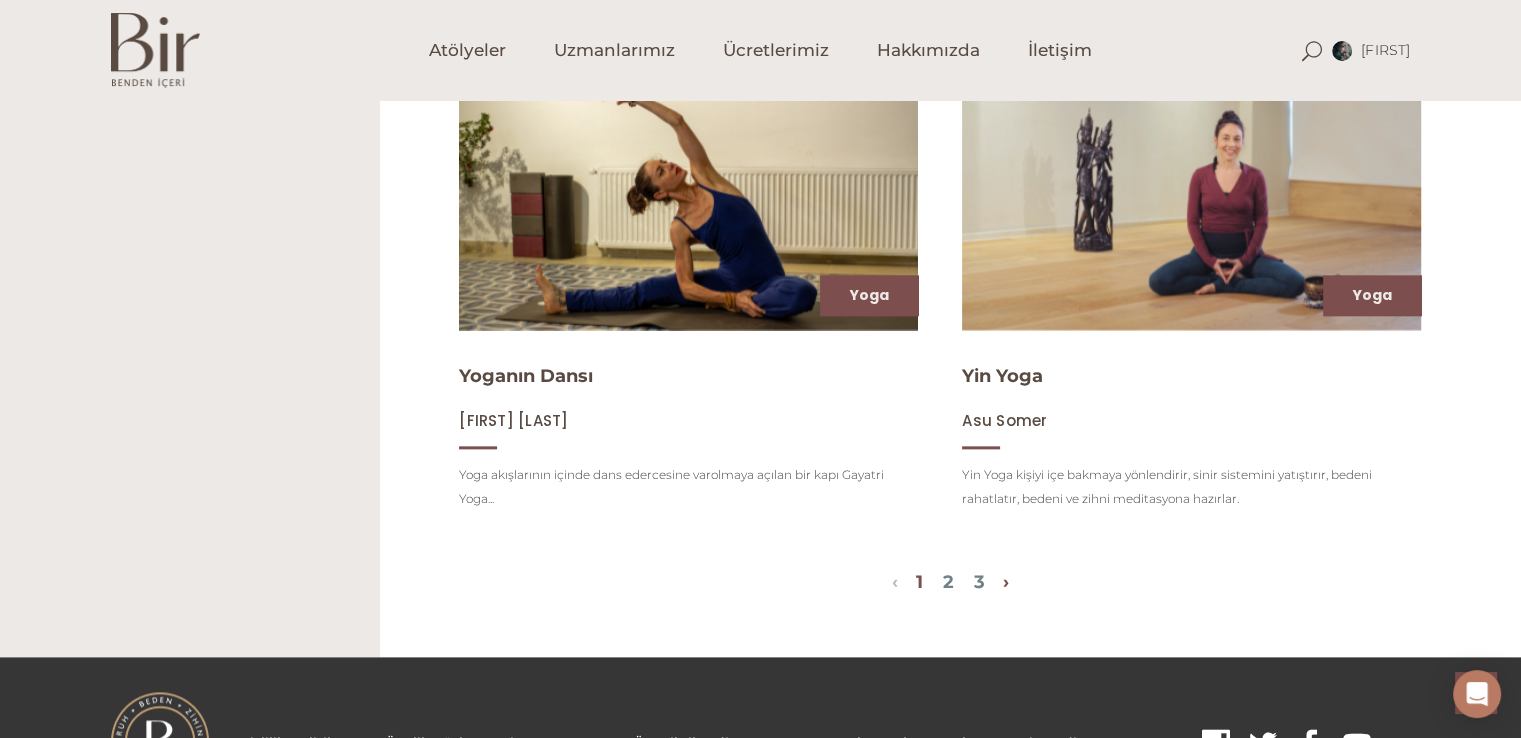 click on "›" at bounding box center [1006, 582] 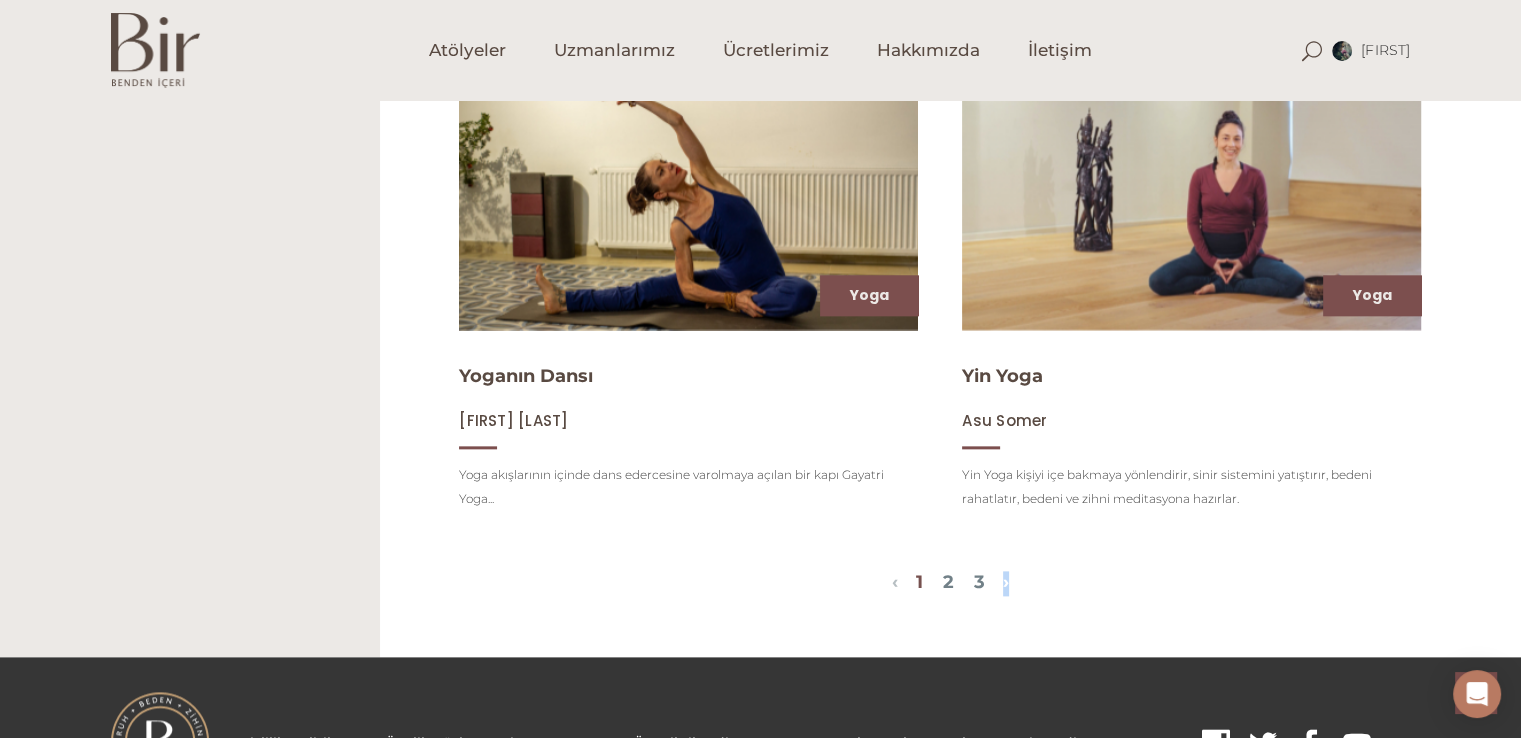 click on "›" at bounding box center [1006, 582] 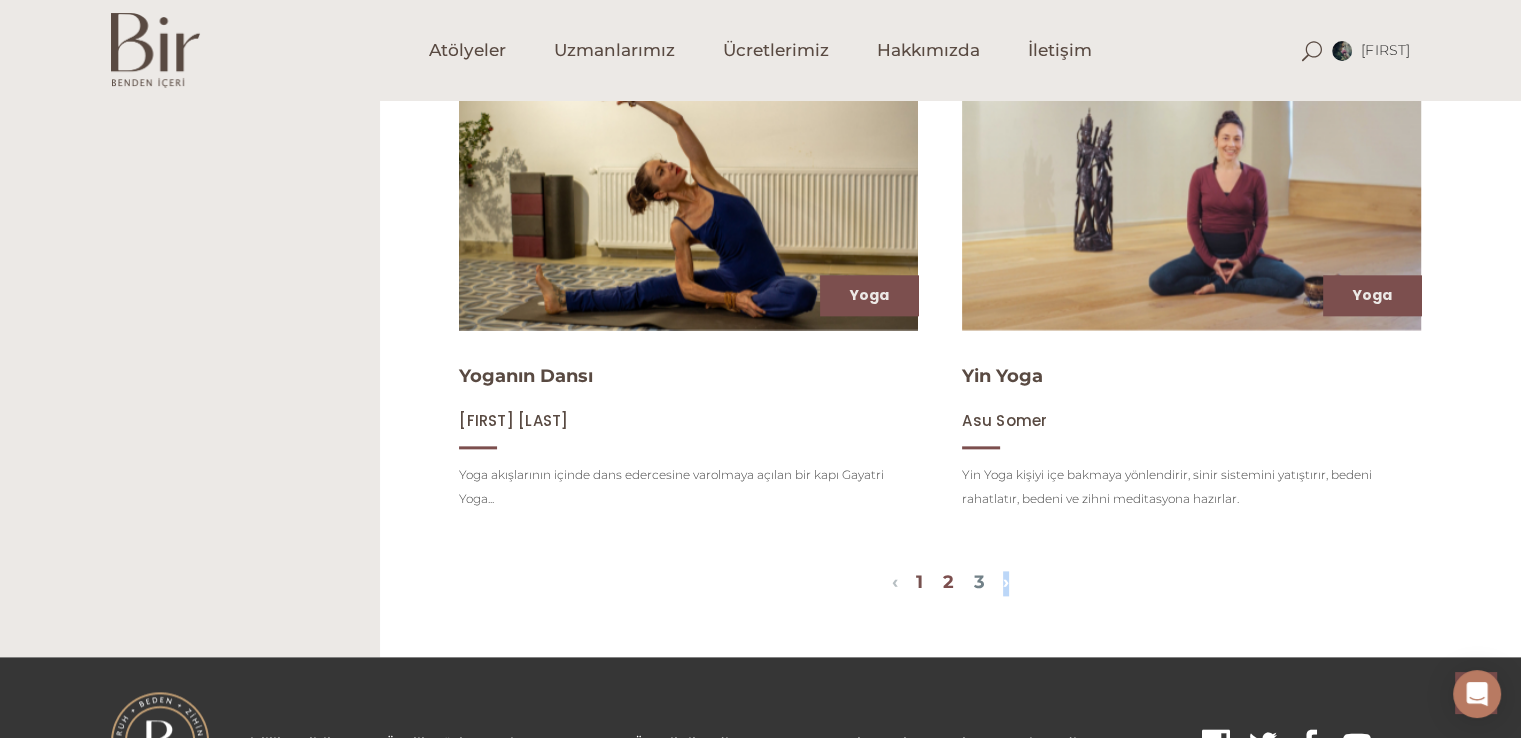 click on "2" at bounding box center (948, 582) 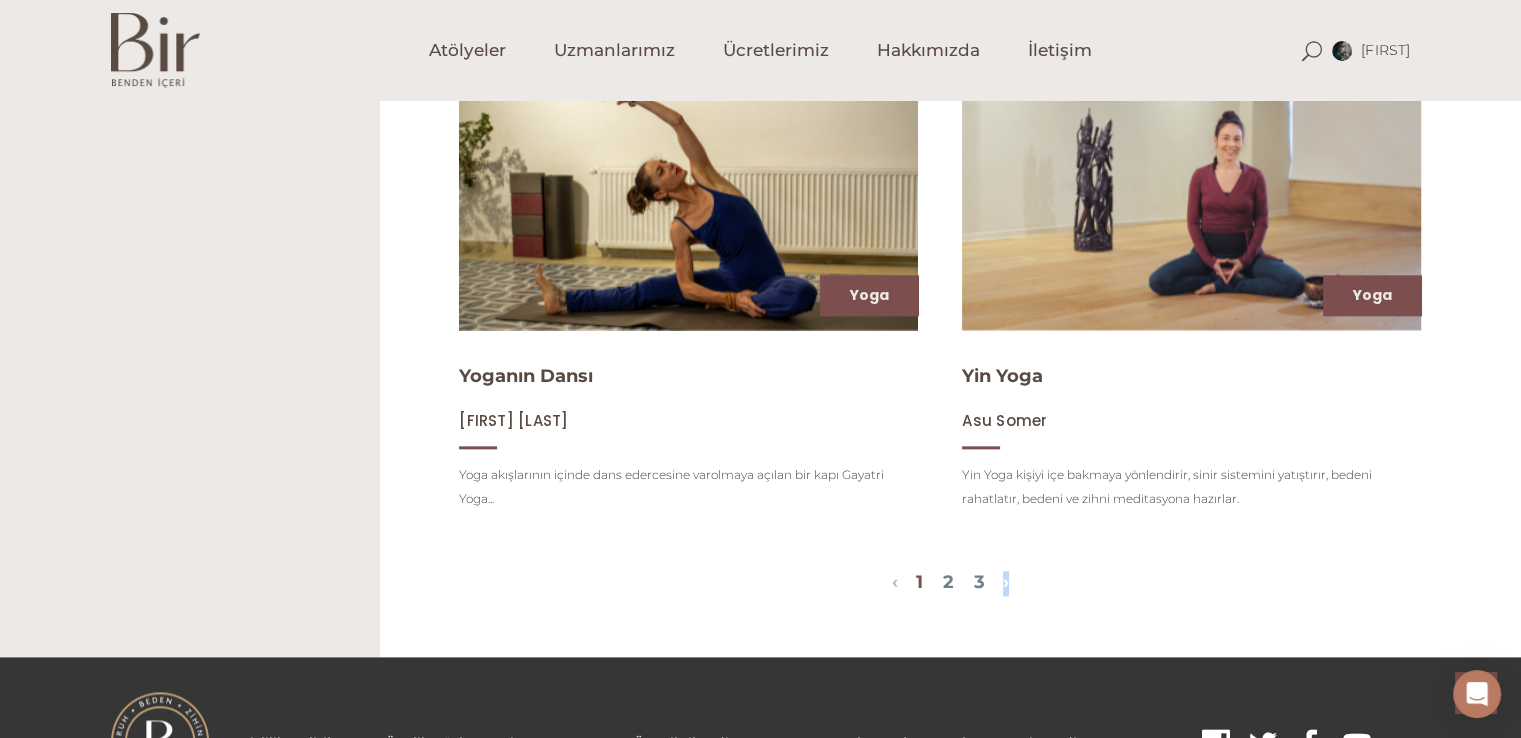 scroll, scrollTop: 1647, scrollLeft: 0, axis: vertical 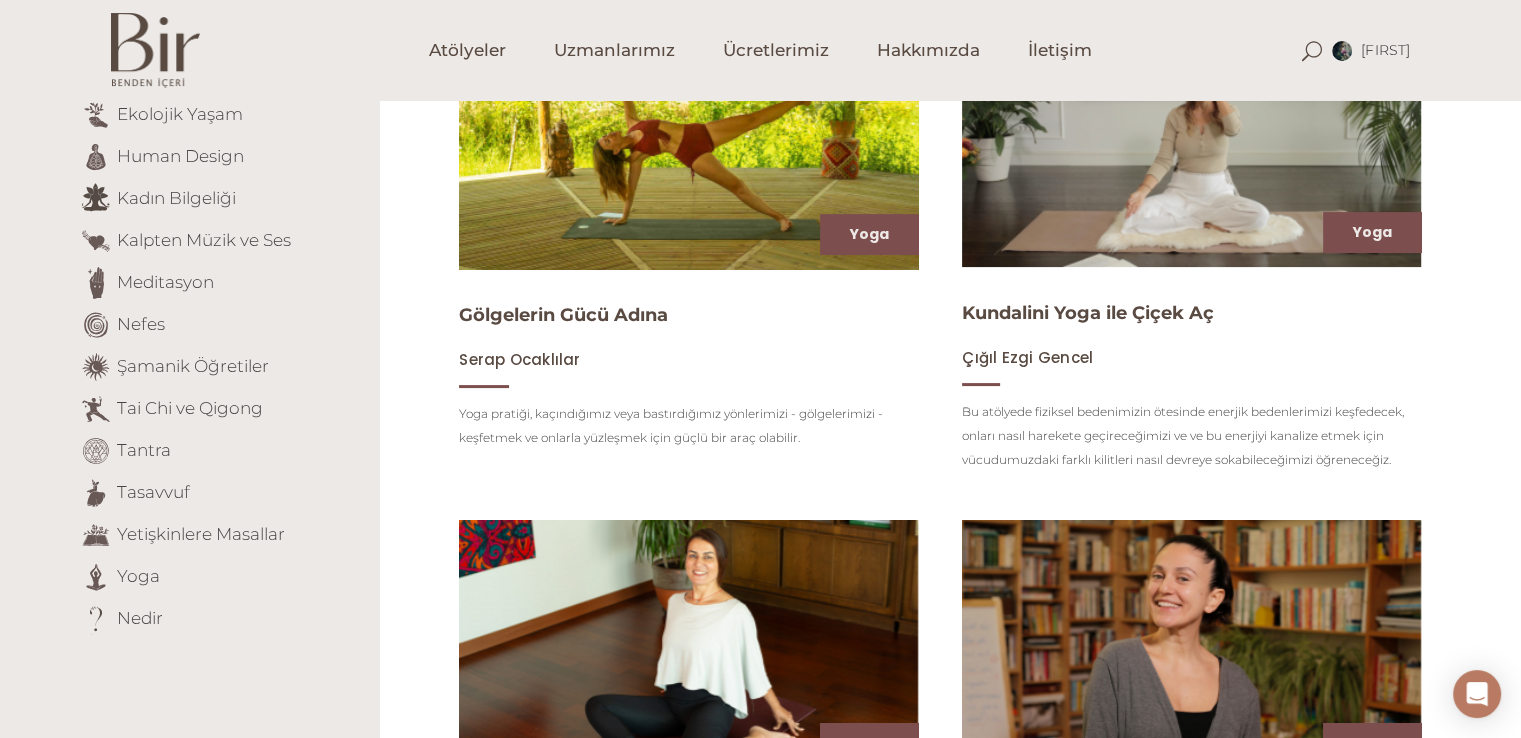click at bounding box center [688, 140] 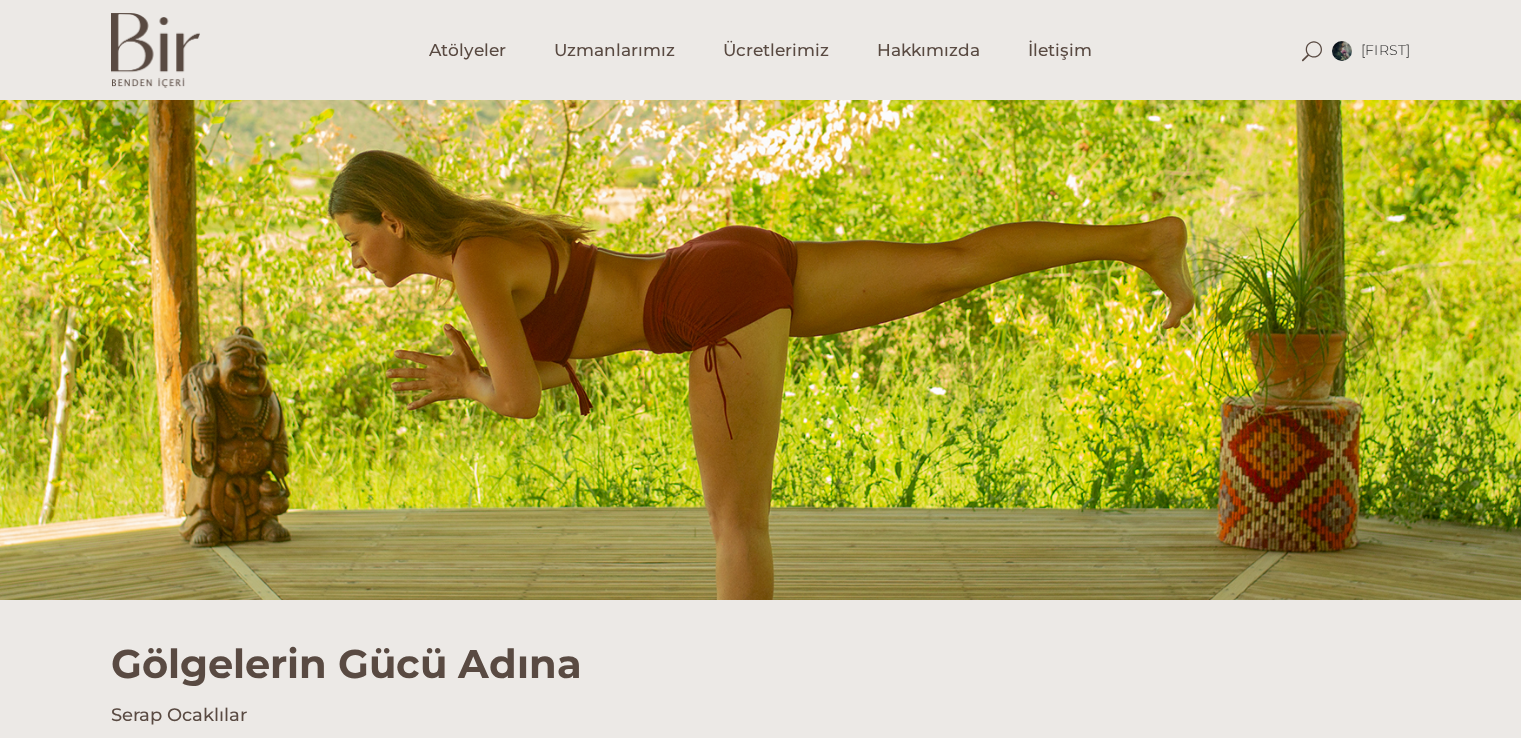 scroll, scrollTop: 0, scrollLeft: 0, axis: both 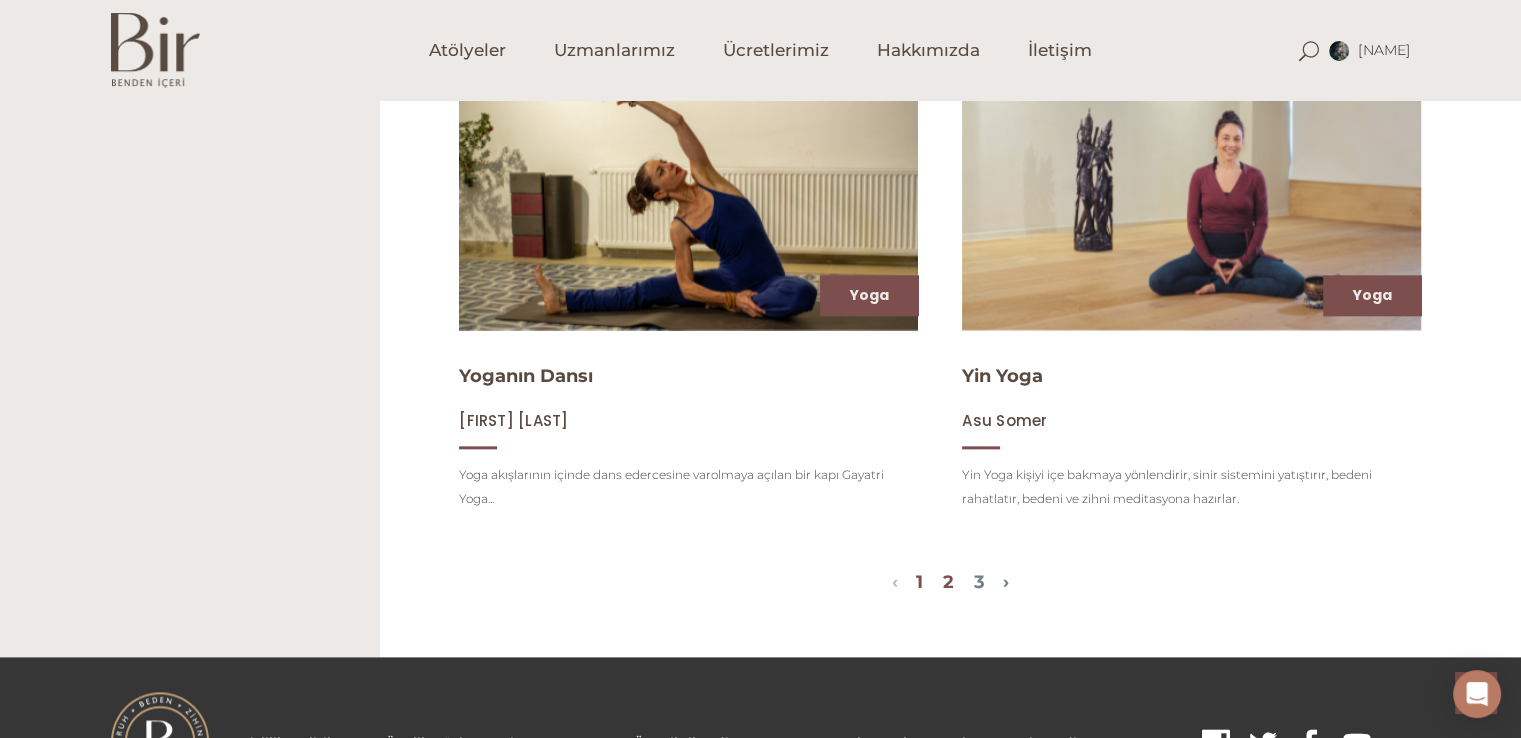click on "2" at bounding box center [948, 582] 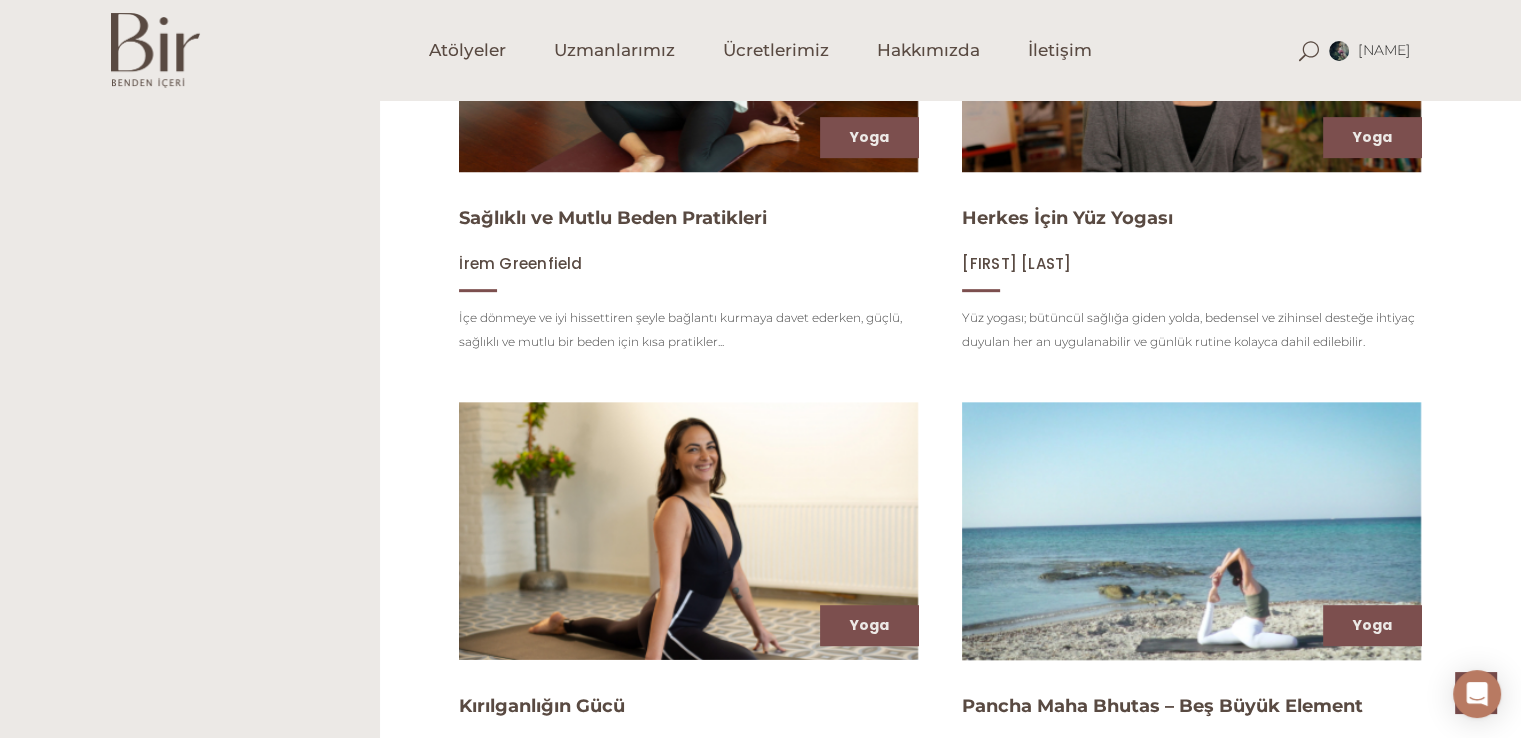 scroll, scrollTop: 357, scrollLeft: 0, axis: vertical 